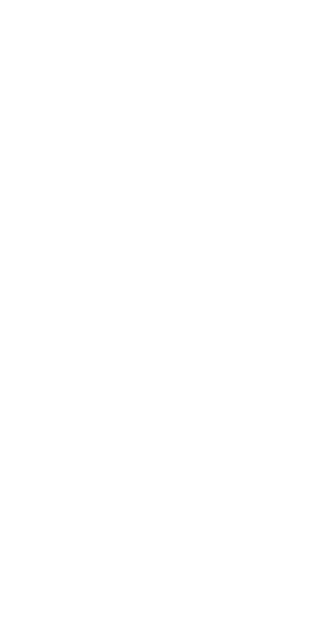scroll, scrollTop: 0, scrollLeft: 0, axis: both 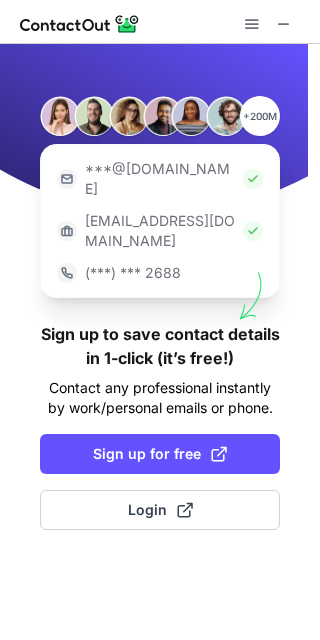 click at bounding box center (284, 24) 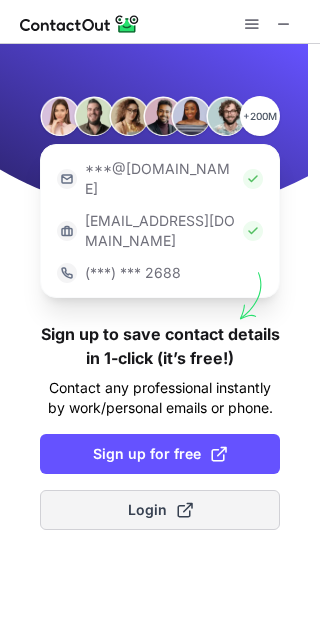 click on "Login" at bounding box center (160, 510) 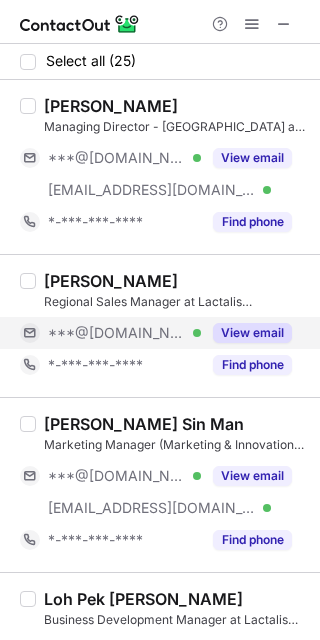 click on "View email" at bounding box center [252, 333] 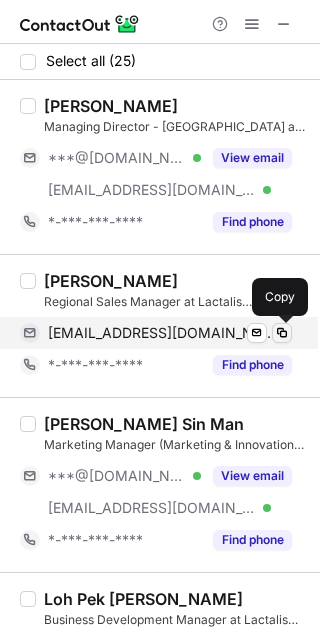 click at bounding box center [282, 333] 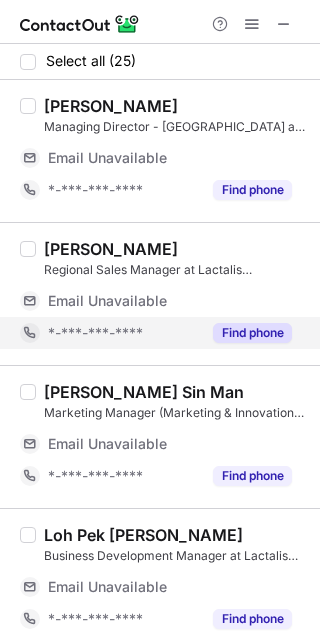 click on "Find phone" at bounding box center (252, 333) 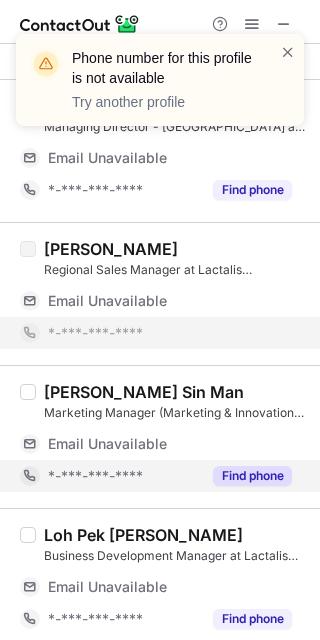 click on "Find phone" at bounding box center (252, 476) 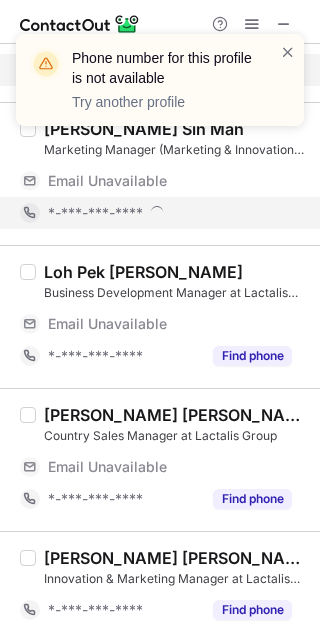 scroll, scrollTop: 266, scrollLeft: 0, axis: vertical 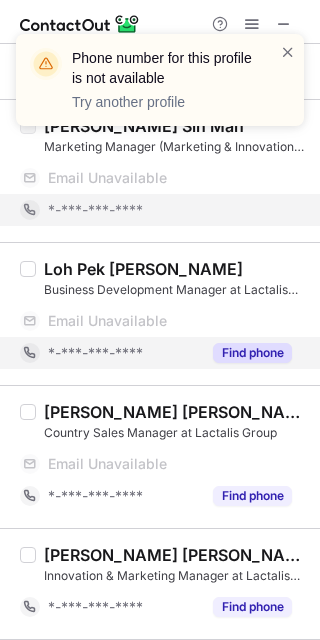 click on "Find phone" at bounding box center [252, 353] 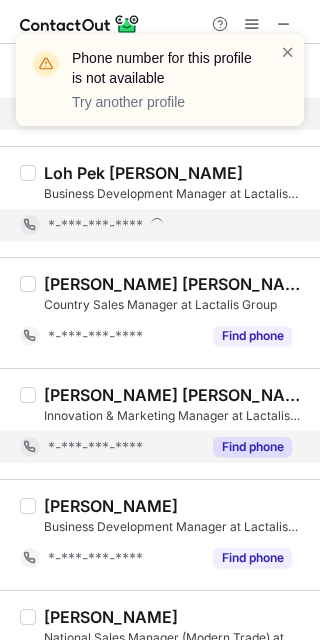 scroll, scrollTop: 234, scrollLeft: 0, axis: vertical 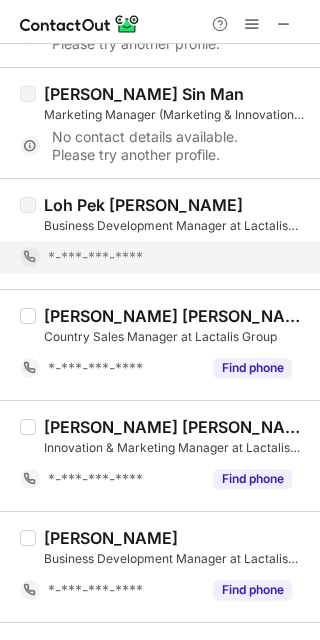drag, startPoint x: 256, startPoint y: 375, endPoint x: 265, endPoint y: 428, distance: 53.75872 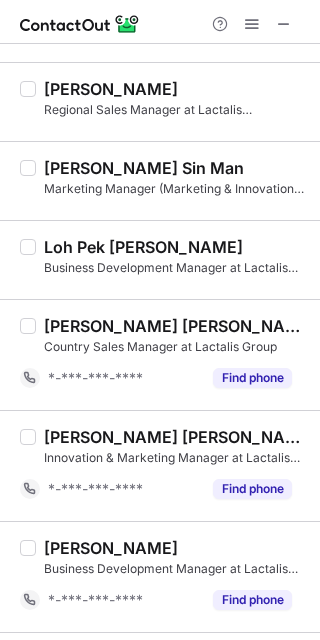 scroll, scrollTop: 0, scrollLeft: 0, axis: both 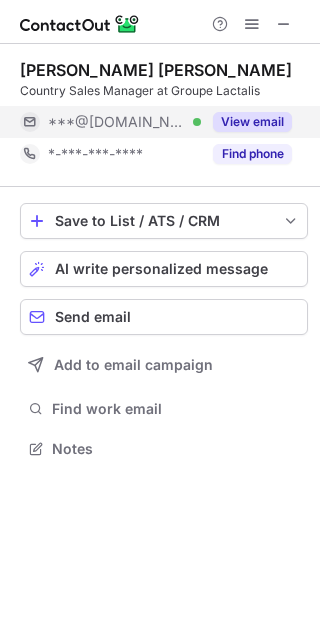 click on "View email" at bounding box center (252, 122) 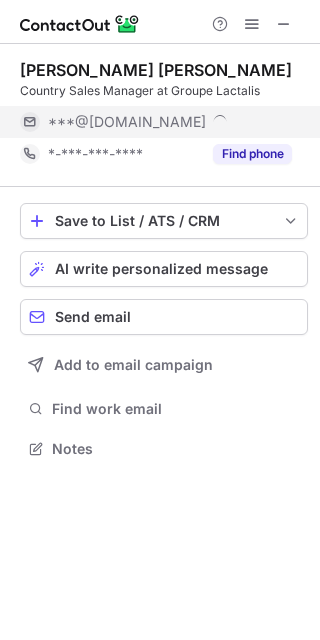 scroll, scrollTop: 10, scrollLeft: 9, axis: both 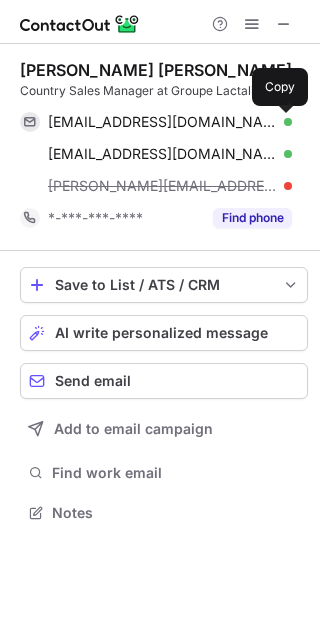 click at bounding box center (282, 122) 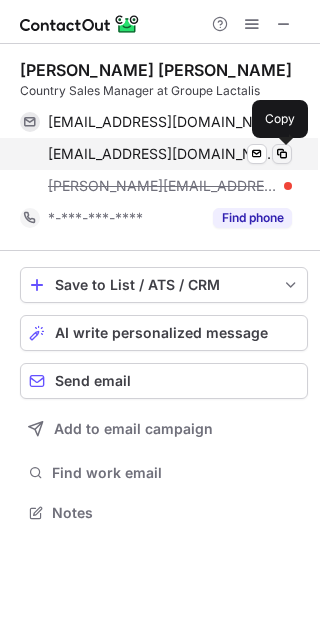 click at bounding box center (282, 154) 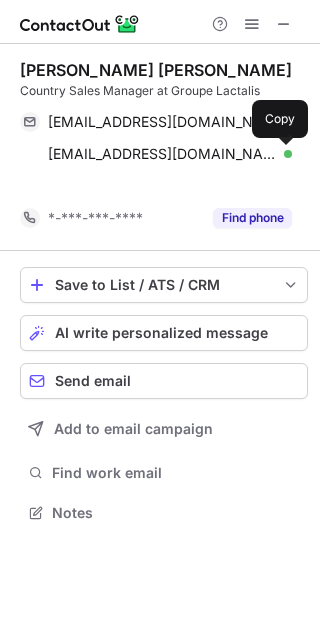 scroll, scrollTop: 467, scrollLeft: 320, axis: both 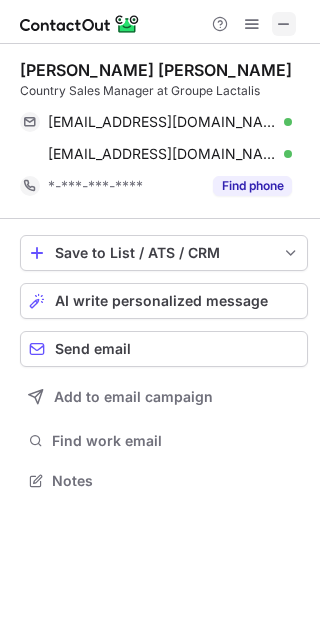 click at bounding box center [284, 24] 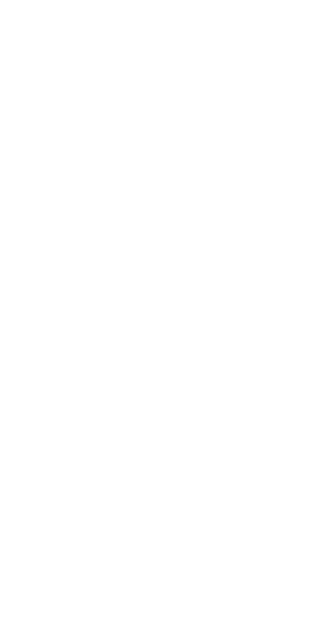 scroll, scrollTop: 0, scrollLeft: 0, axis: both 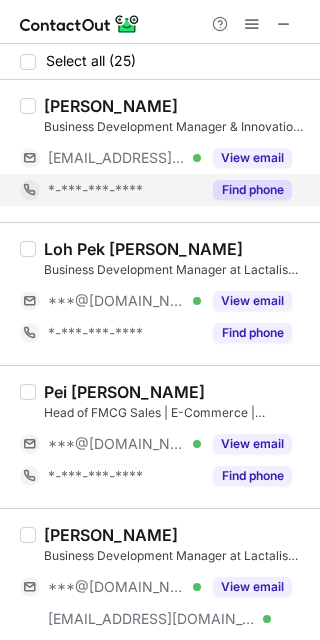 click on "Find phone" at bounding box center [252, 190] 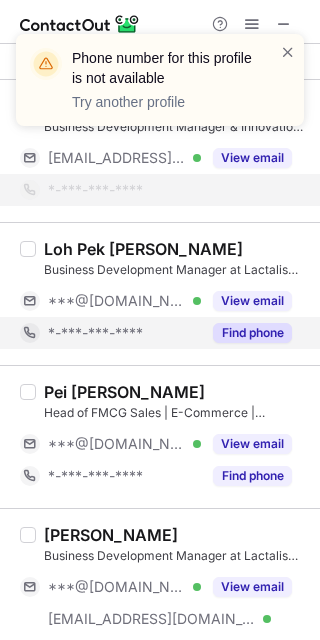 click on "Find phone" at bounding box center [252, 333] 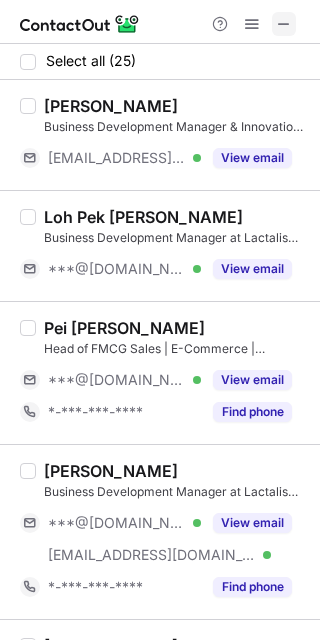 click at bounding box center (284, 24) 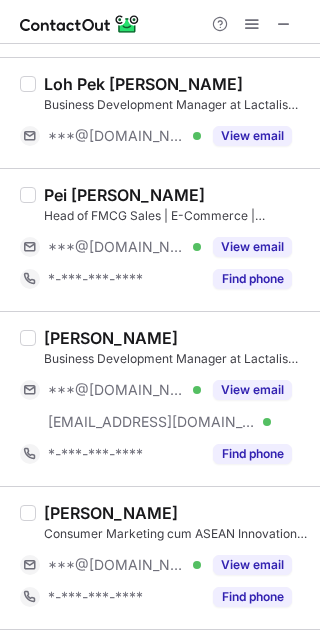 scroll, scrollTop: 0, scrollLeft: 0, axis: both 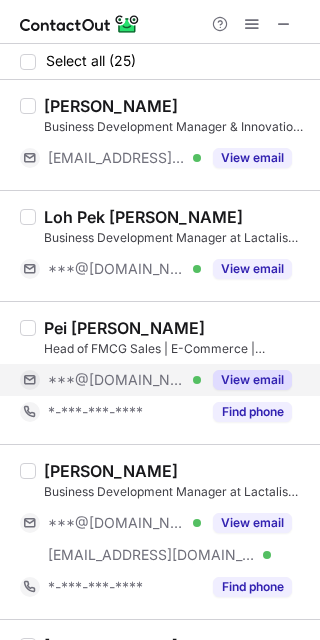click on "View email" at bounding box center (252, 380) 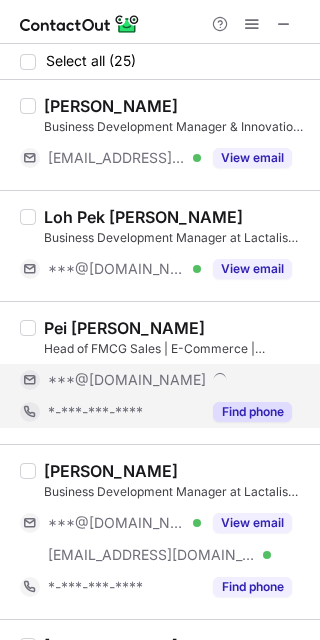 click on "Find phone" at bounding box center (252, 412) 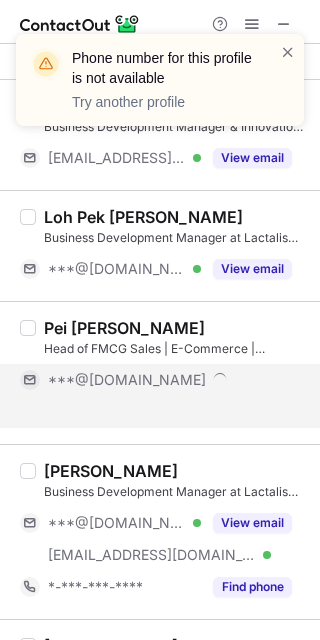 click on "***@gmail.com" at bounding box center [170, 380] 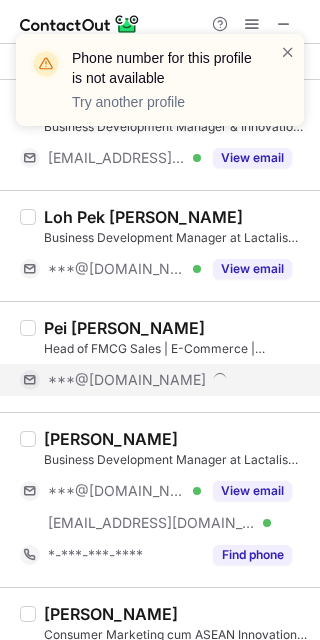 click on "***@gmail.com" at bounding box center (170, 380) 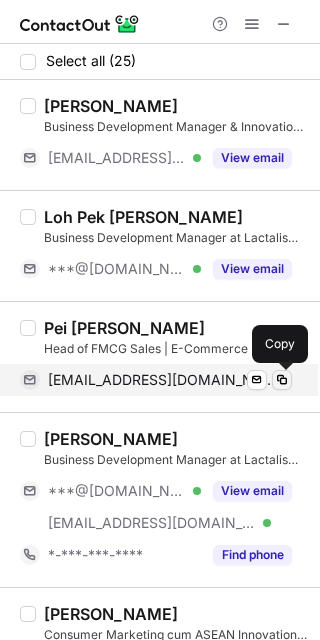 click at bounding box center [282, 380] 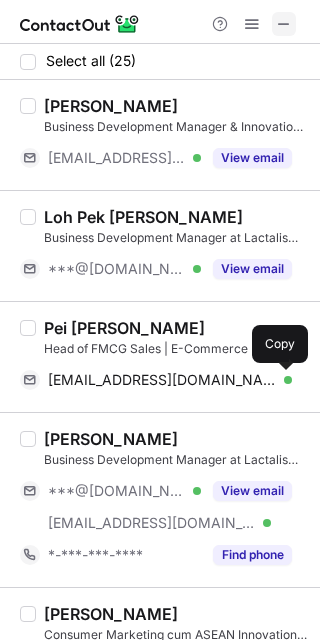 click at bounding box center (284, 24) 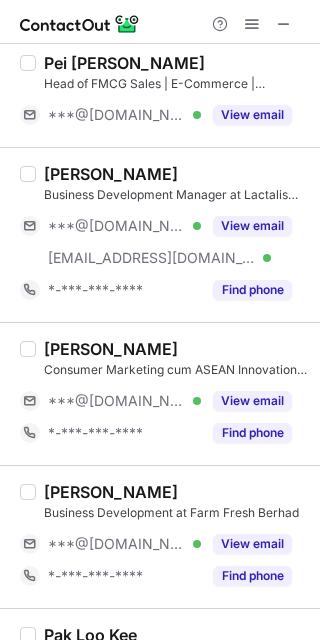 scroll, scrollTop: 266, scrollLeft: 0, axis: vertical 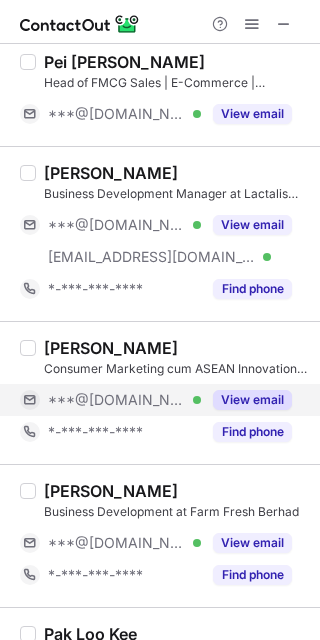 click on "View email" at bounding box center [252, 400] 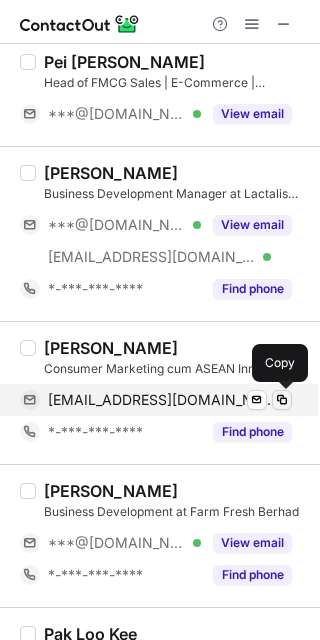 click at bounding box center (282, 400) 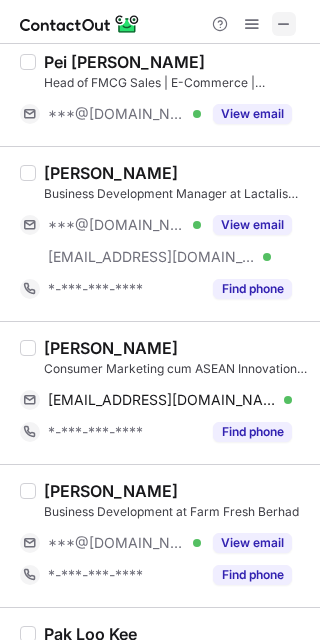 click at bounding box center [284, 24] 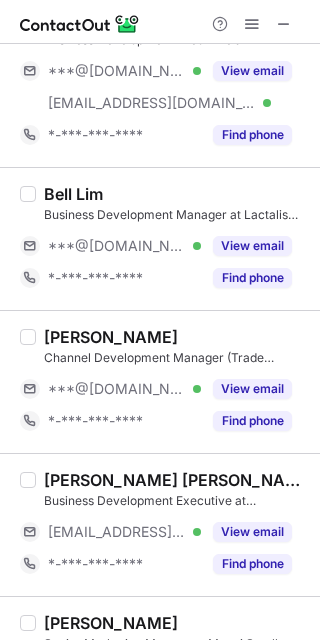 scroll, scrollTop: 399, scrollLeft: 0, axis: vertical 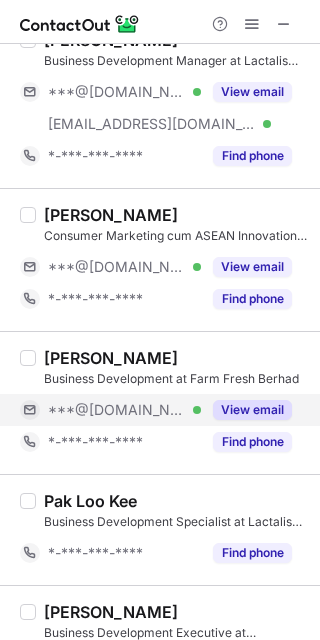 click on "View email" at bounding box center (252, 410) 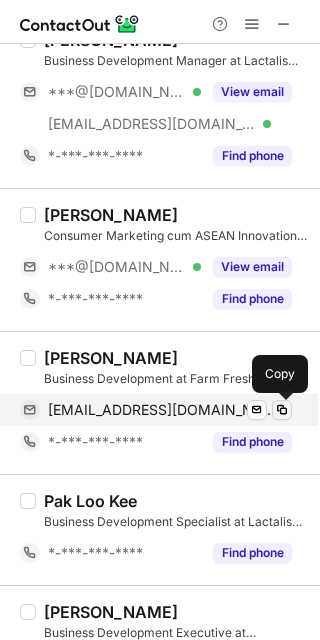 click at bounding box center [282, 410] 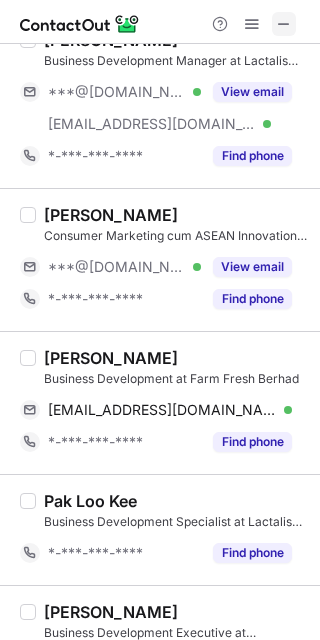 click at bounding box center (284, 24) 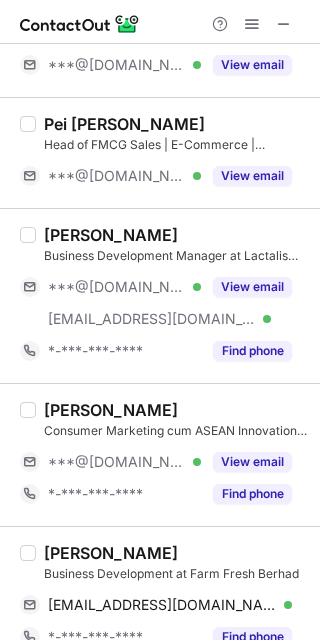 scroll, scrollTop: 799, scrollLeft: 0, axis: vertical 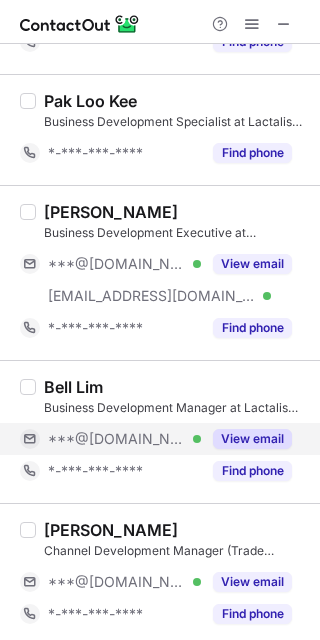 click on "View email" at bounding box center (252, 439) 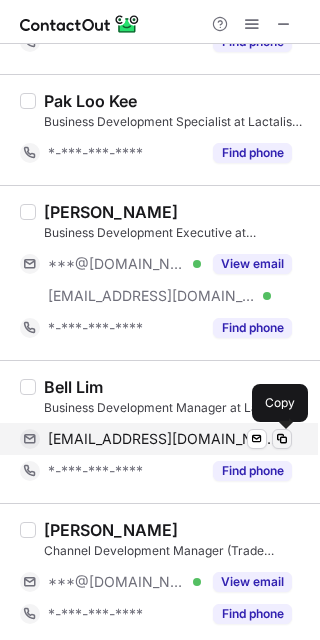 click at bounding box center [282, 439] 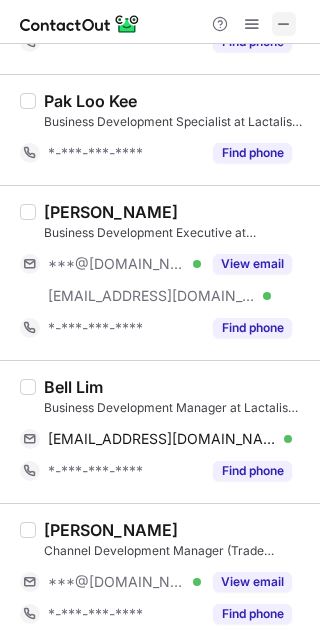 click at bounding box center [284, 24] 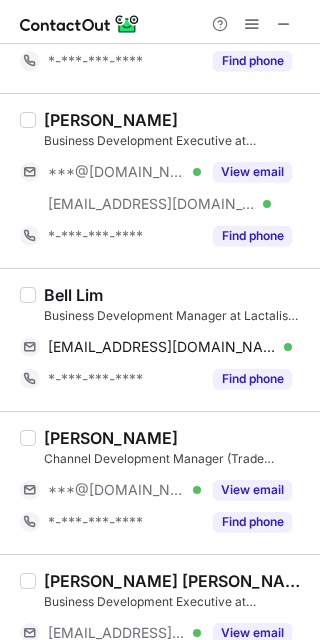 scroll, scrollTop: 1200, scrollLeft: 0, axis: vertical 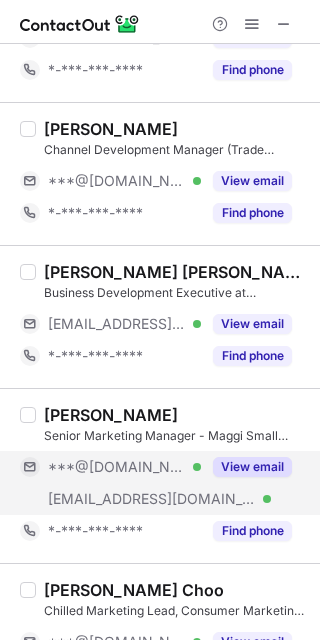 click on "View email" at bounding box center (252, 467) 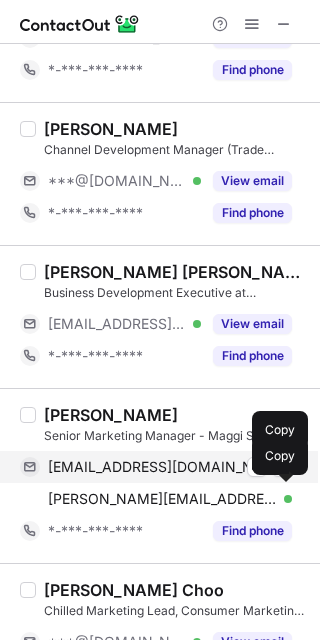 click at bounding box center (282, 467) 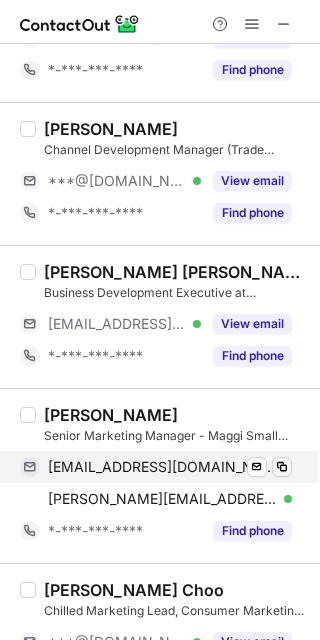 click at bounding box center (282, 467) 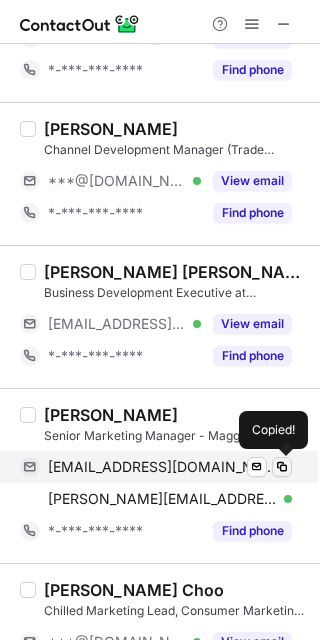 click at bounding box center [282, 467] 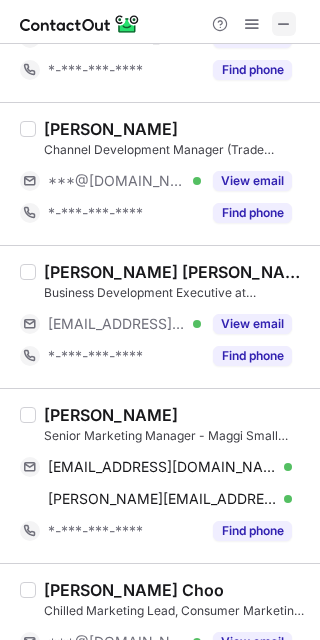 click at bounding box center [284, 24] 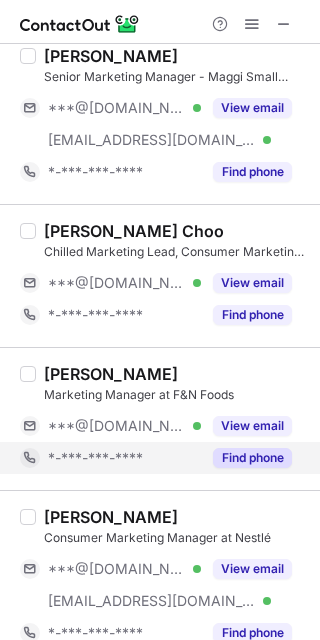 scroll, scrollTop: 1600, scrollLeft: 0, axis: vertical 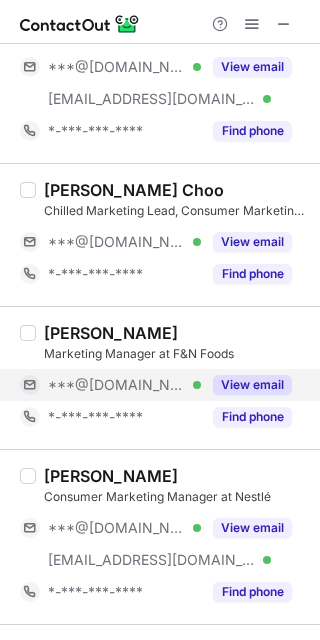 click on "View email" at bounding box center (252, 385) 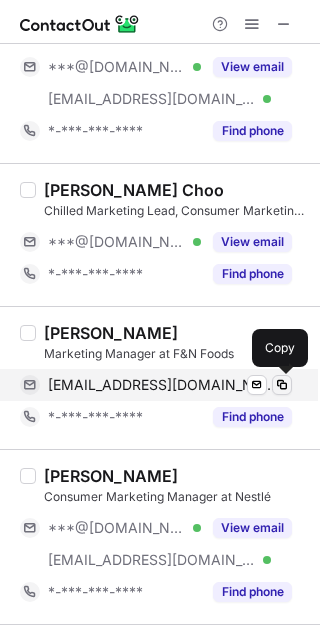 click at bounding box center (282, 385) 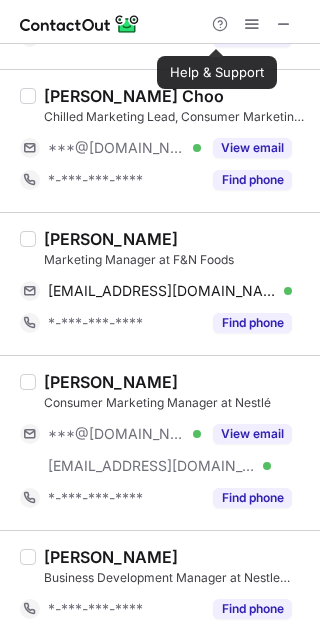 scroll, scrollTop: 1733, scrollLeft: 0, axis: vertical 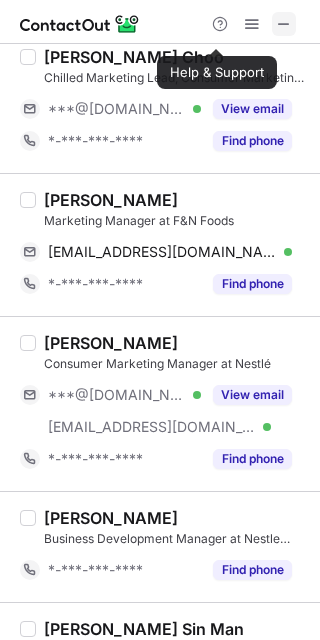 click at bounding box center (284, 24) 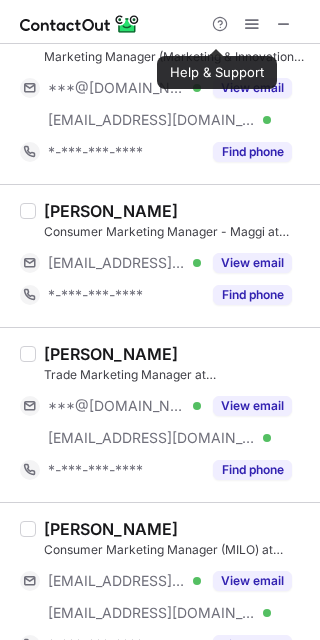scroll, scrollTop: 1733, scrollLeft: 0, axis: vertical 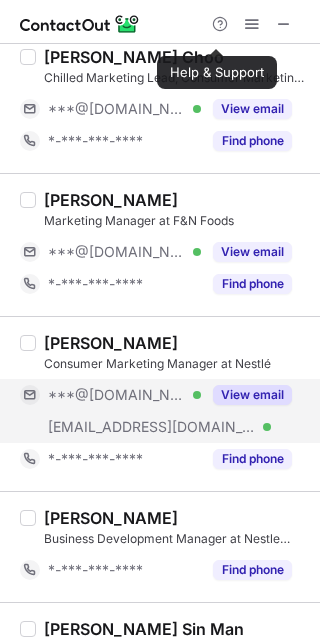 click on "View email" at bounding box center [252, 395] 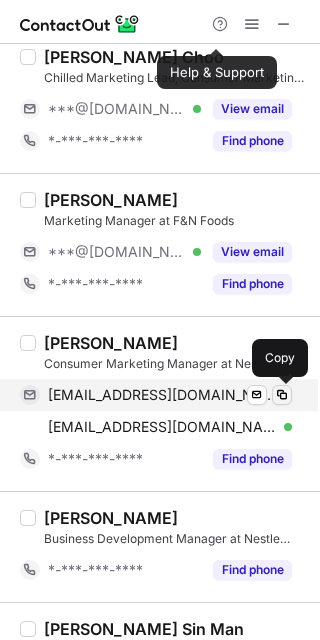 click at bounding box center (282, 395) 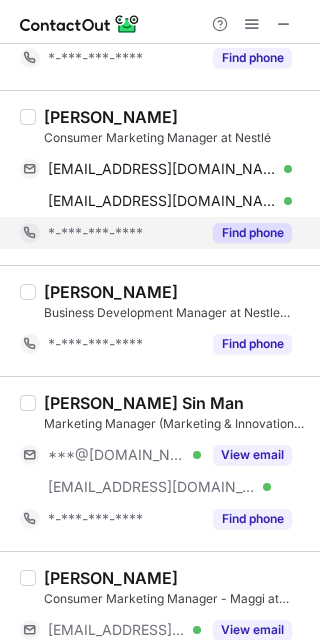 scroll, scrollTop: 2000, scrollLeft: 0, axis: vertical 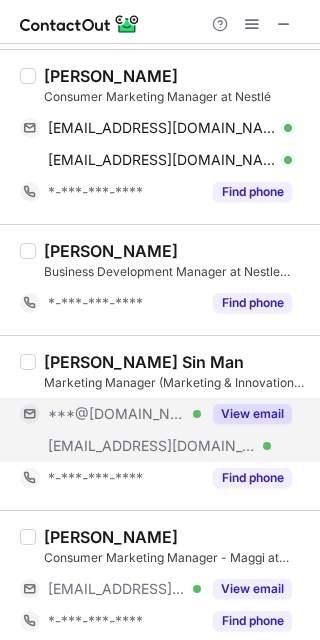 click on "View email" at bounding box center (252, 414) 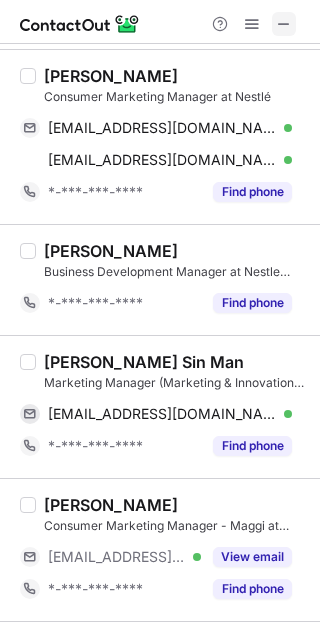 click at bounding box center [284, 24] 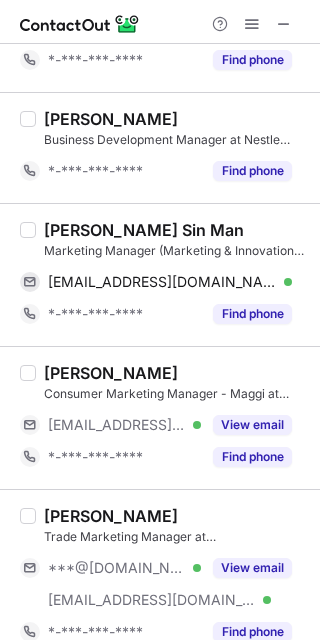 scroll, scrollTop: 2134, scrollLeft: 0, axis: vertical 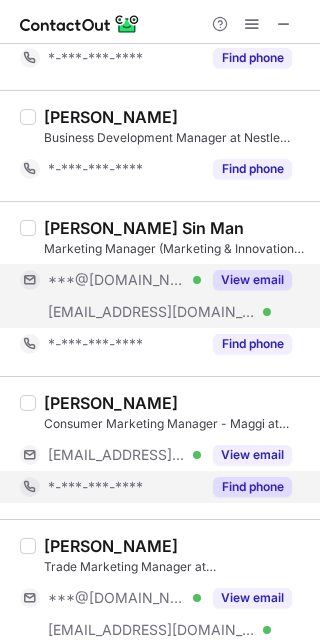 click on "Find phone" at bounding box center (252, 487) 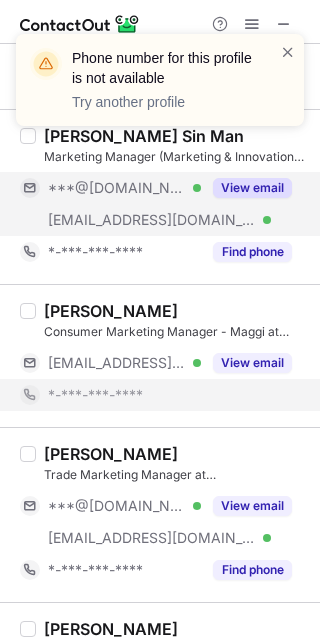 scroll, scrollTop: 2267, scrollLeft: 0, axis: vertical 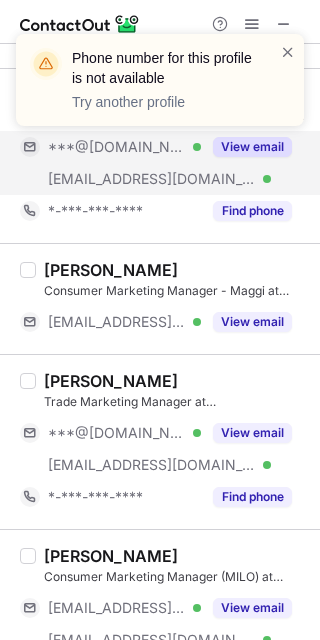 click on "Feric Khong Trade Marketing Manager at Nestlé ***@hotmail.com Verified ***@us.nestle.com Verified View email *-***-***-**** Find phone" at bounding box center (172, 442) 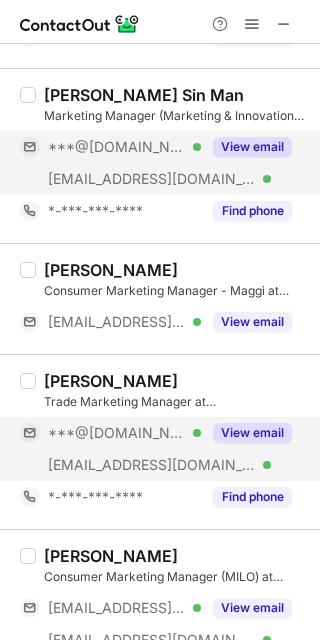 click on "View email" at bounding box center [252, 433] 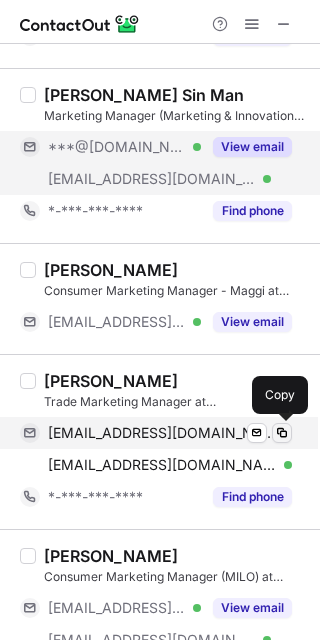 click at bounding box center [282, 433] 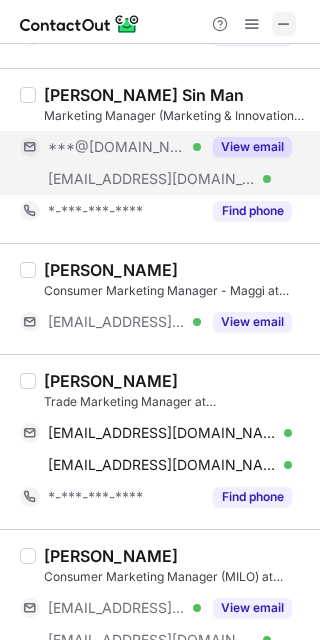 click at bounding box center [284, 24] 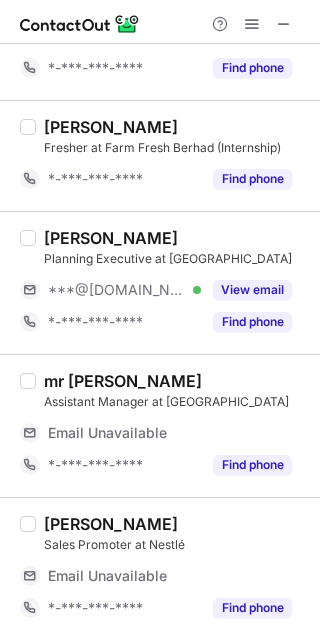 scroll, scrollTop: 200, scrollLeft: 0, axis: vertical 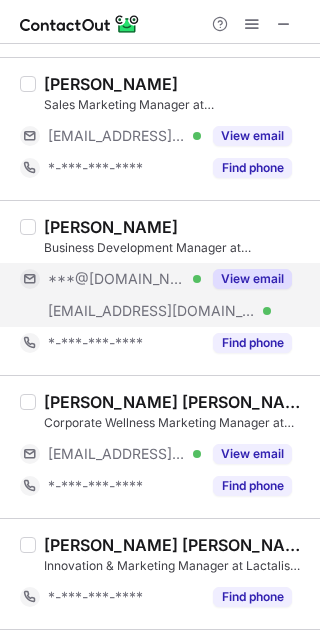 click on "View email" at bounding box center (252, 279) 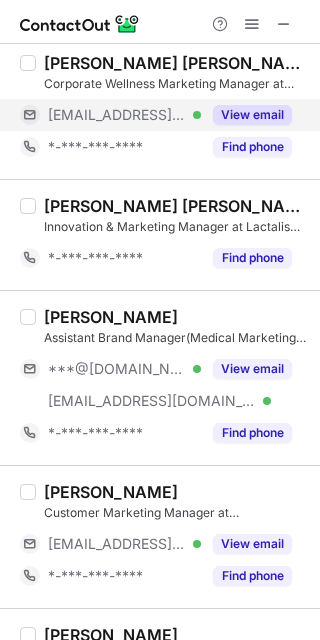 scroll, scrollTop: 533, scrollLeft: 0, axis: vertical 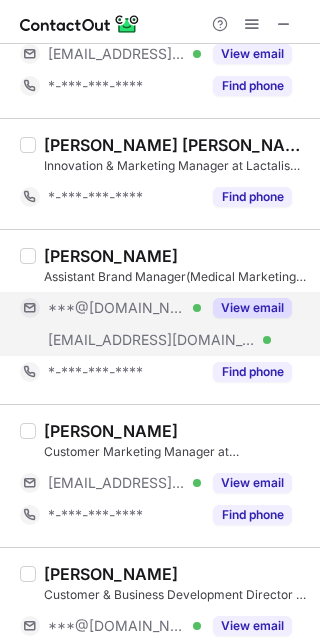 click on "View email" at bounding box center (252, 308) 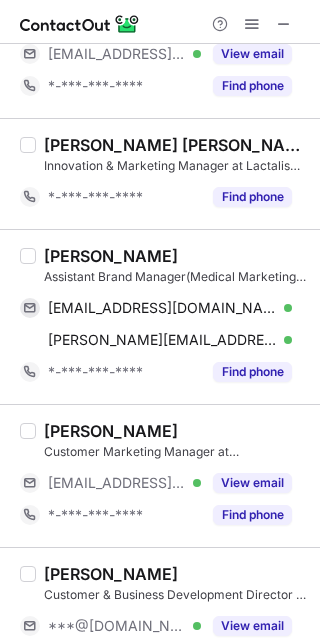 click on "Help & Support" at bounding box center [160, 22] 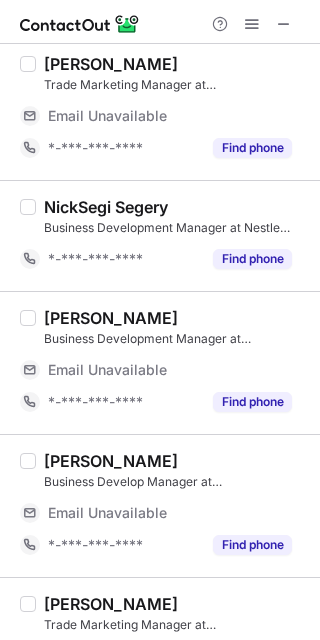 scroll, scrollTop: 1466, scrollLeft: 0, axis: vertical 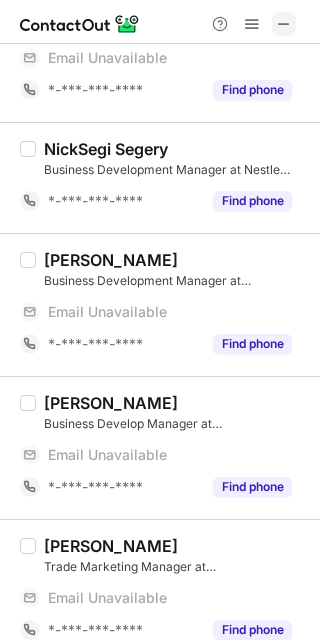 click at bounding box center [284, 24] 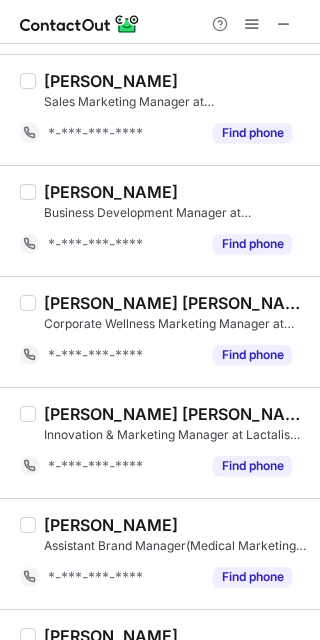 scroll, scrollTop: 8, scrollLeft: 0, axis: vertical 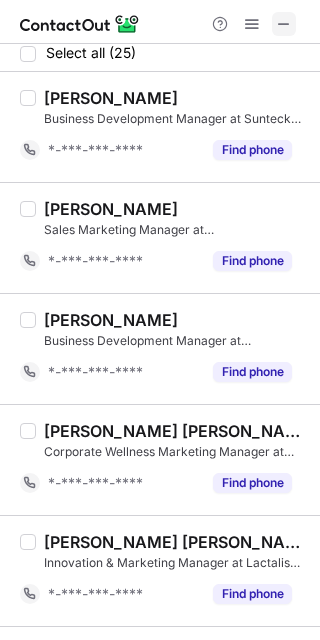 click at bounding box center (284, 24) 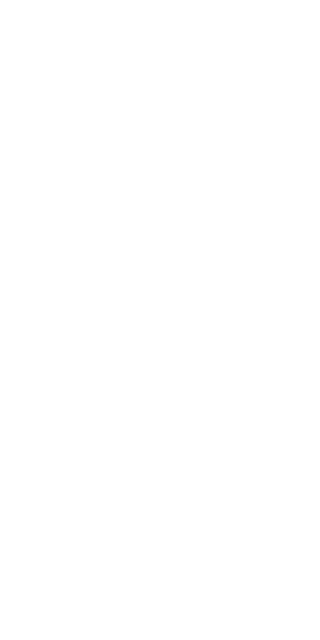 scroll, scrollTop: 0, scrollLeft: 0, axis: both 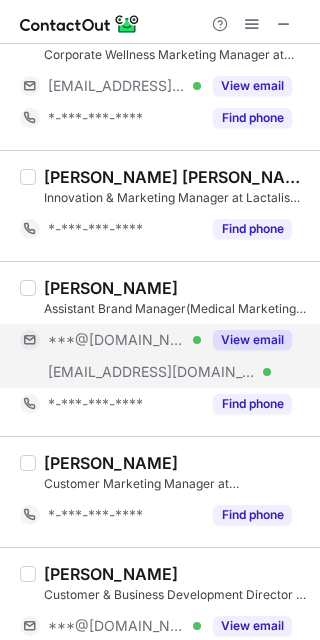 click on "View email" at bounding box center (252, 340) 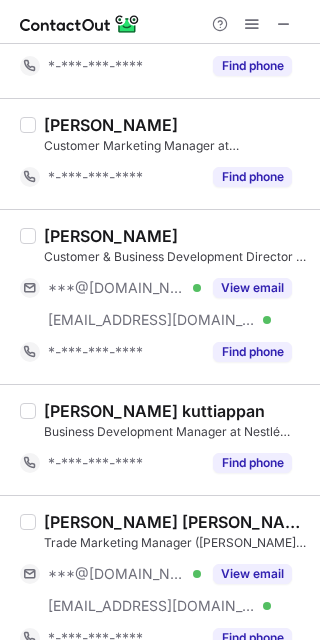 scroll, scrollTop: 901, scrollLeft: 0, axis: vertical 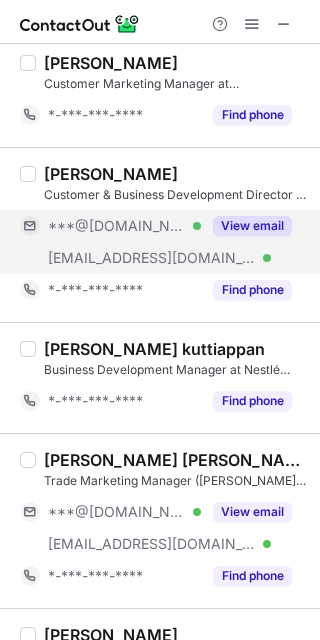 click on "View email" at bounding box center [252, 226] 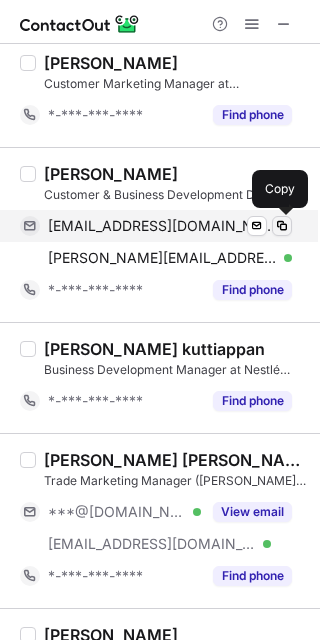 click at bounding box center (282, 226) 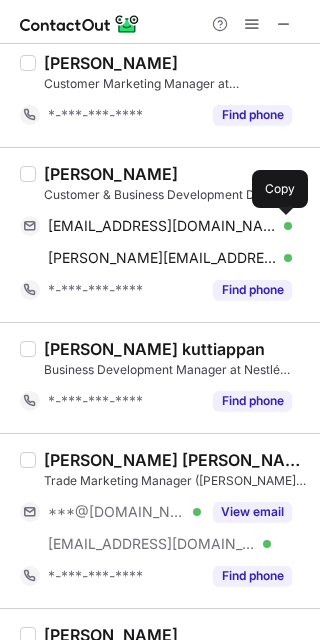scroll, scrollTop: 1034, scrollLeft: 0, axis: vertical 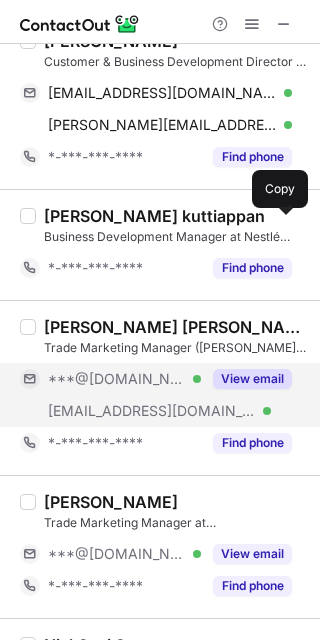 click on "View email" at bounding box center [252, 379] 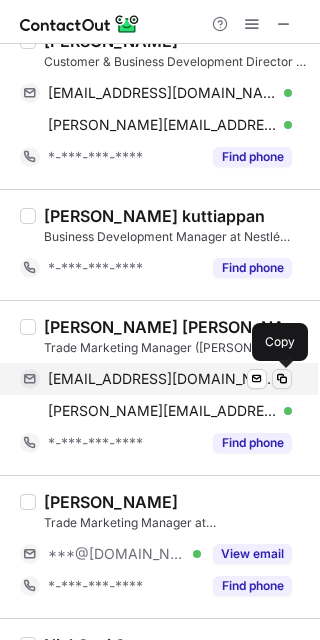 click at bounding box center [282, 379] 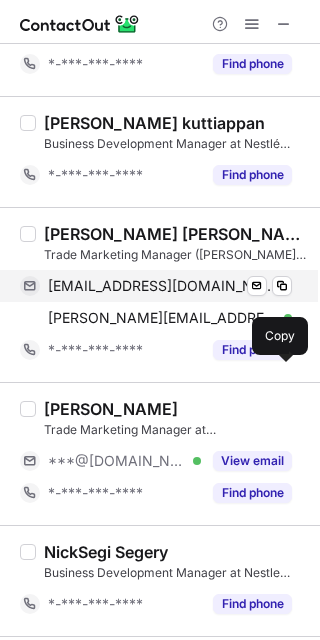 scroll, scrollTop: 1168, scrollLeft: 0, axis: vertical 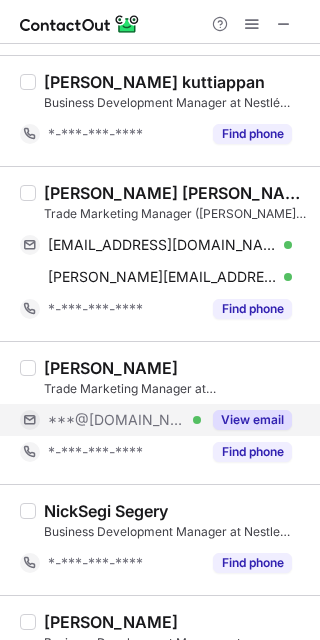 click on "View email" at bounding box center [252, 420] 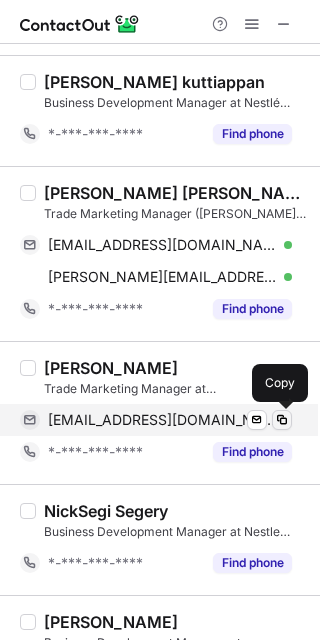 click at bounding box center [282, 420] 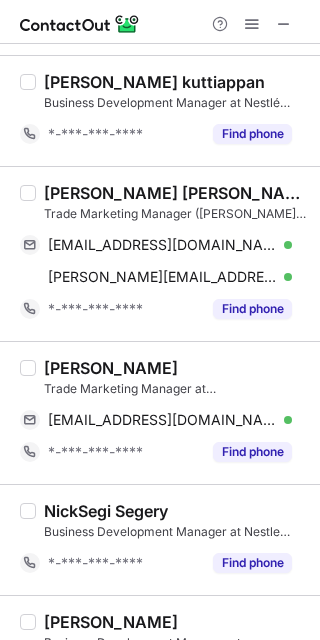 click on "Asyikin Kasim" at bounding box center (111, 368) 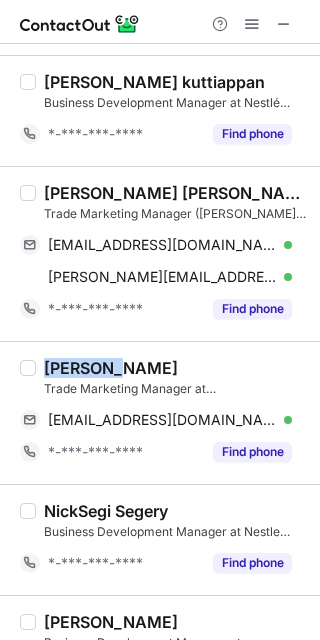 click on "Asyikin Kasim" at bounding box center (111, 368) 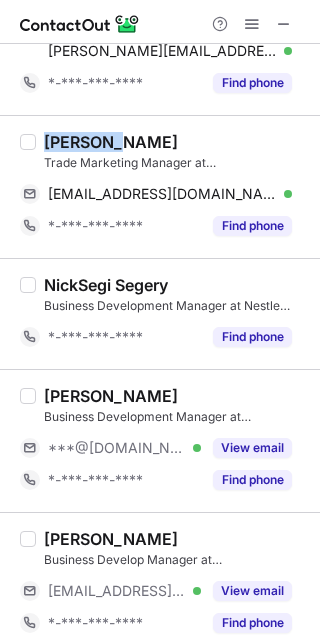 scroll, scrollTop: 1434, scrollLeft: 0, axis: vertical 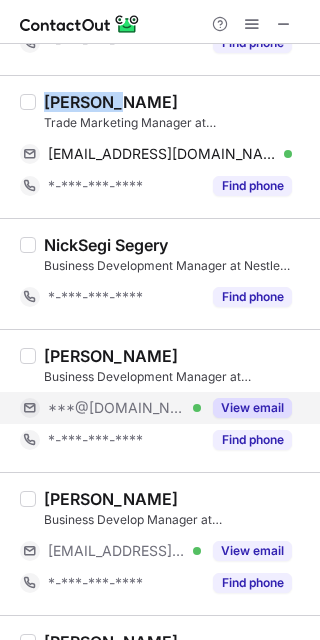 click on "View email" at bounding box center (252, 408) 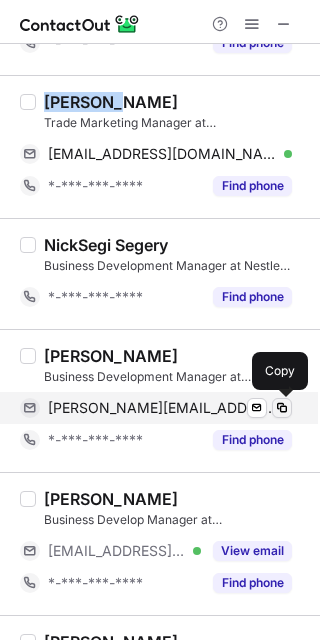 click at bounding box center [282, 408] 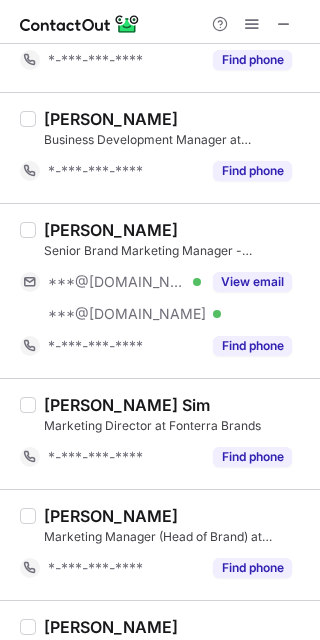 scroll, scrollTop: 2101, scrollLeft: 0, axis: vertical 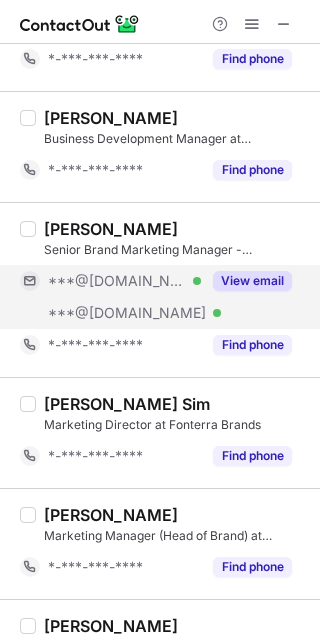 click on "View email" at bounding box center [252, 281] 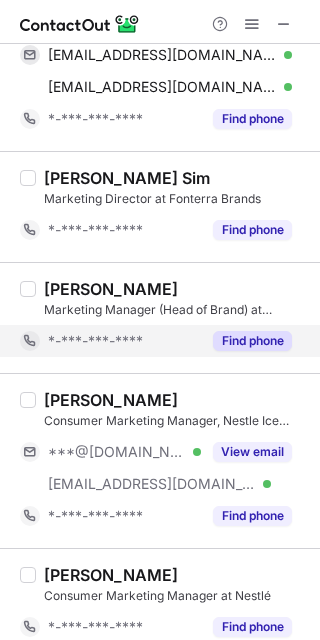 scroll, scrollTop: 2368, scrollLeft: 0, axis: vertical 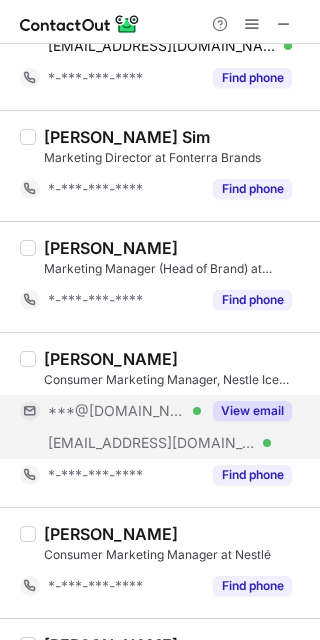 click on "View email" at bounding box center [252, 411] 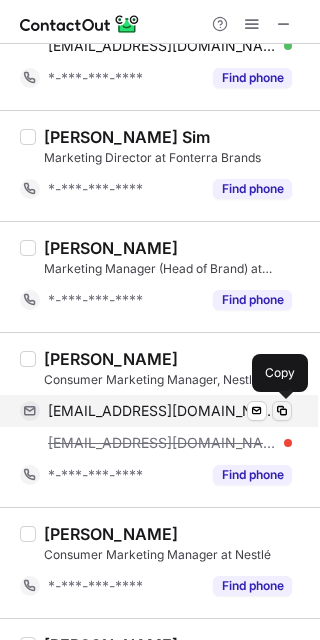 click at bounding box center [282, 411] 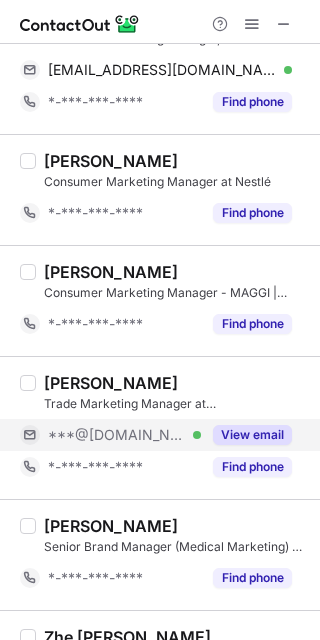 scroll, scrollTop: 2768, scrollLeft: 0, axis: vertical 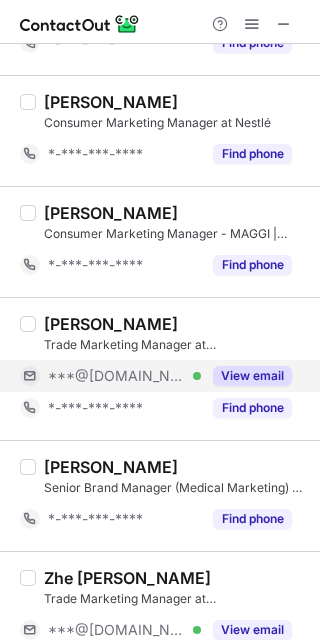 click on "View email" at bounding box center [252, 376] 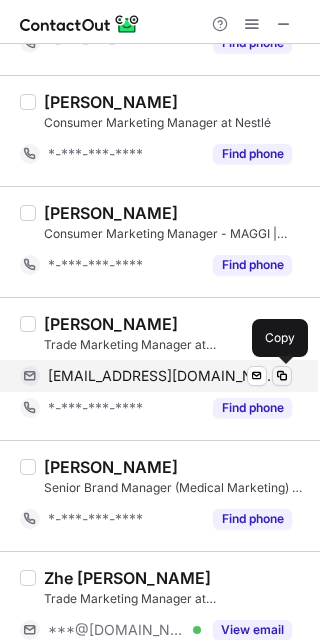 click at bounding box center (282, 376) 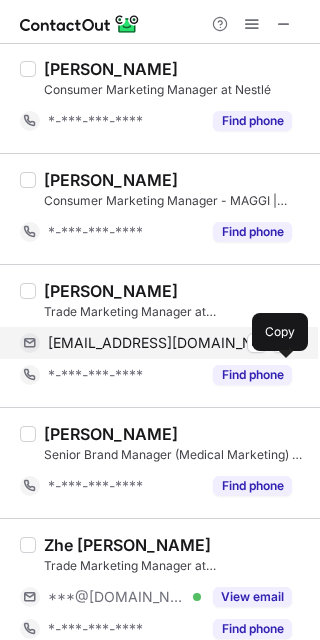 scroll, scrollTop: 2818, scrollLeft: 0, axis: vertical 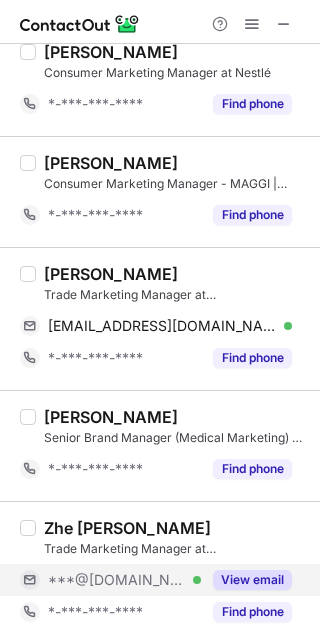 click on "View email" at bounding box center [252, 580] 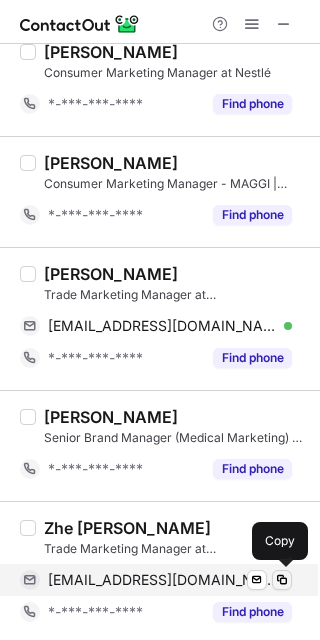 click at bounding box center [282, 580] 